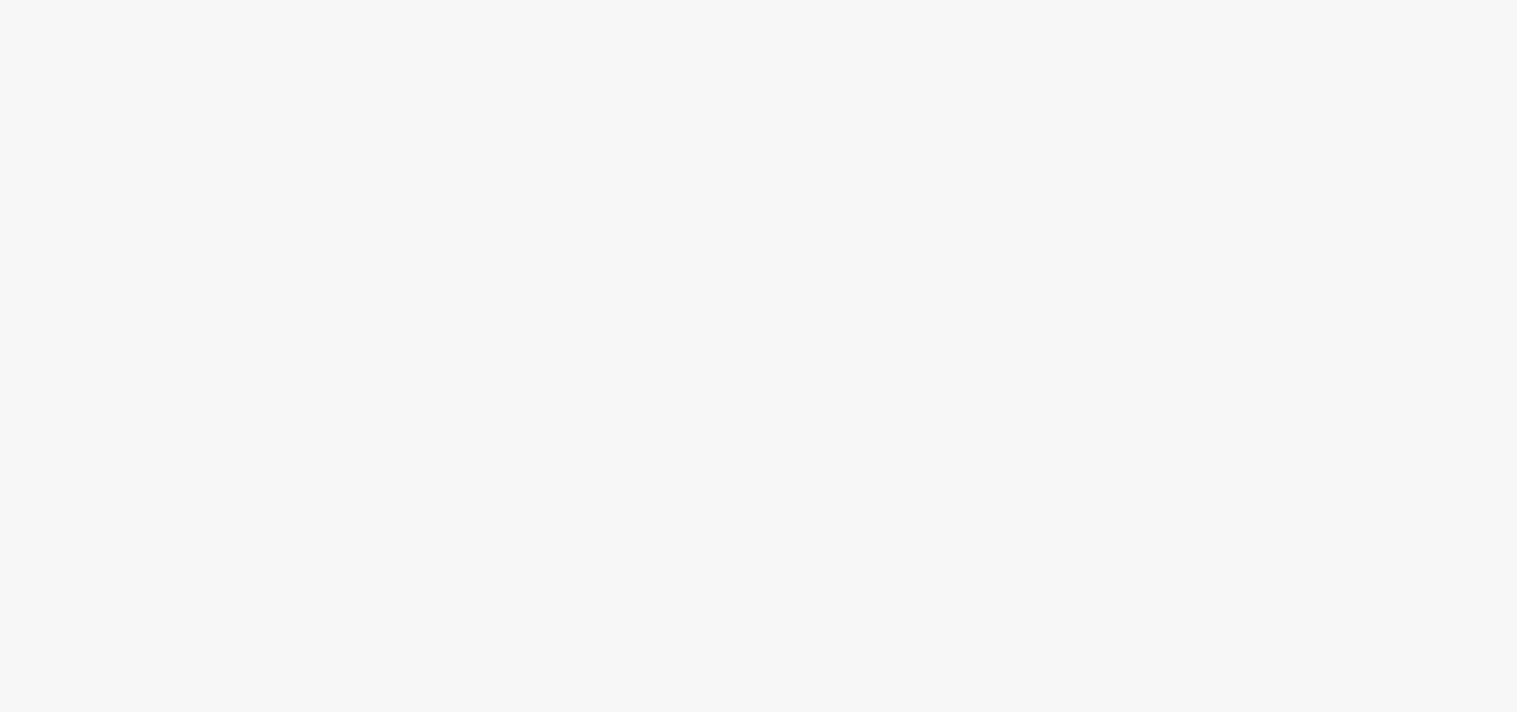 scroll, scrollTop: 0, scrollLeft: 0, axis: both 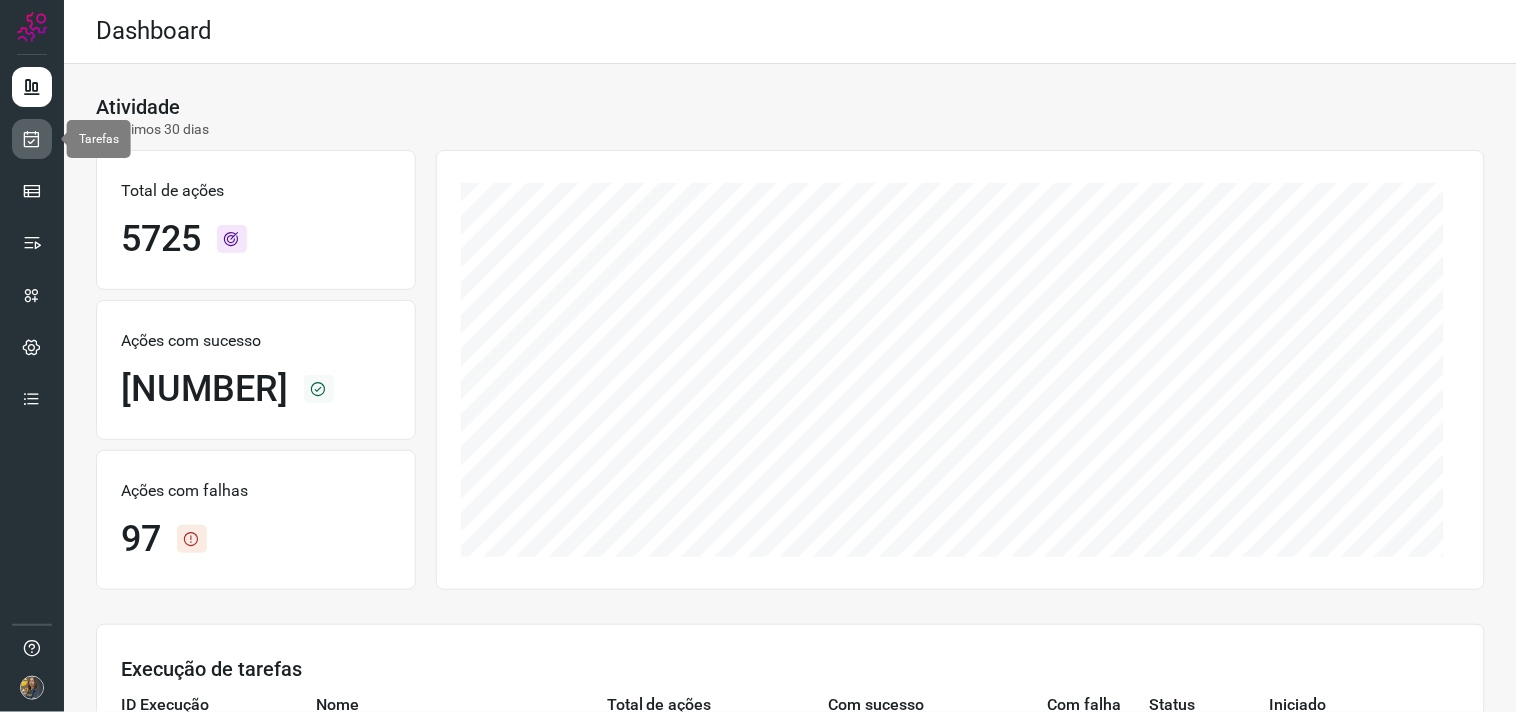 click at bounding box center [32, 139] 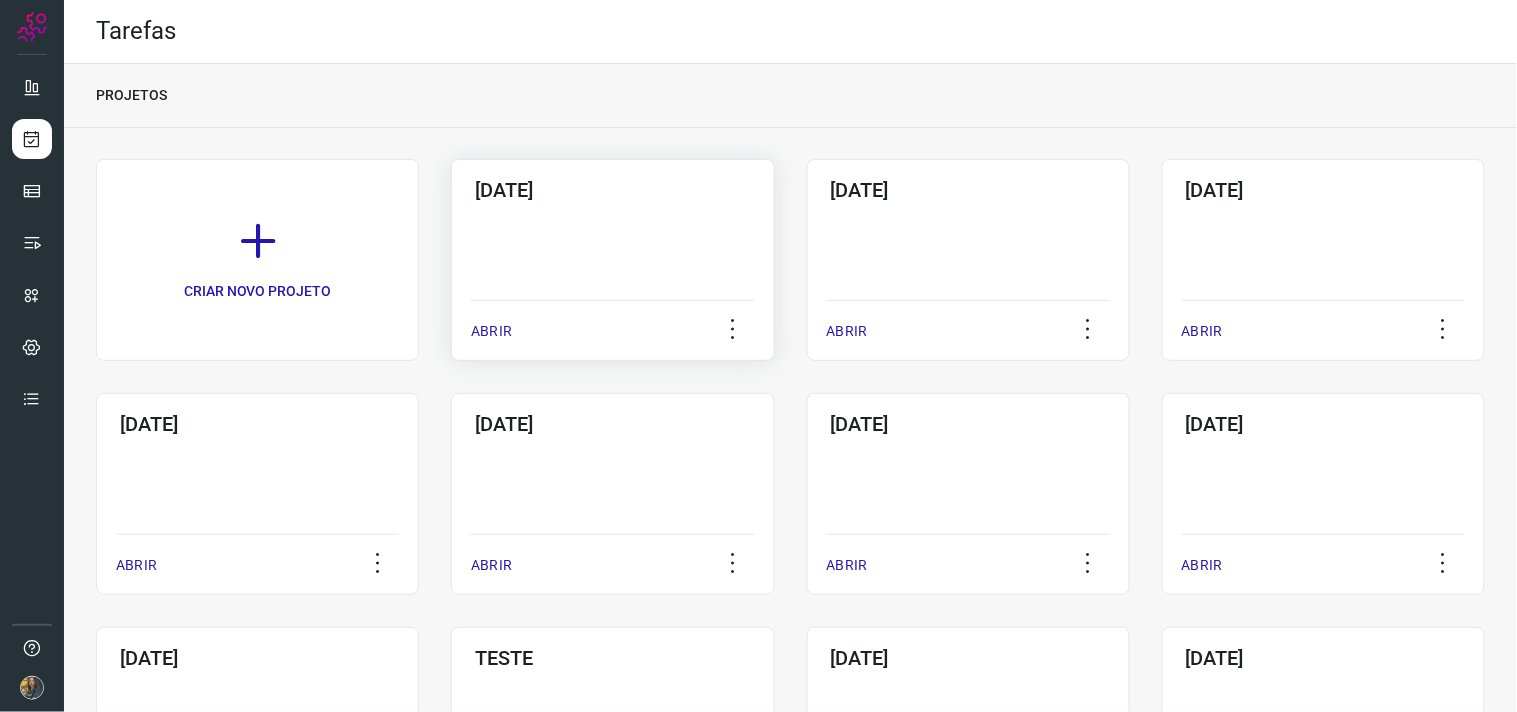 click on "02/08/2025  ABRIR" 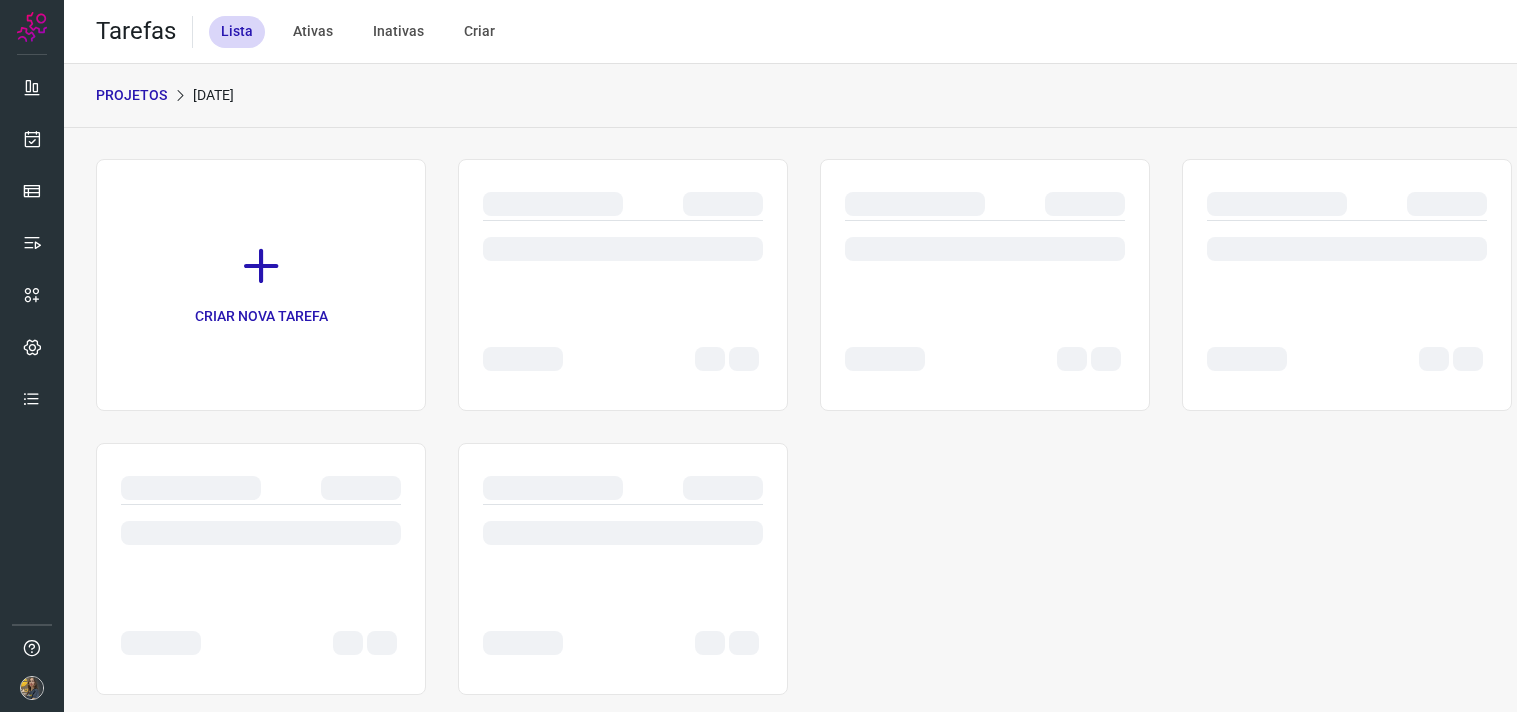 scroll, scrollTop: 0, scrollLeft: 0, axis: both 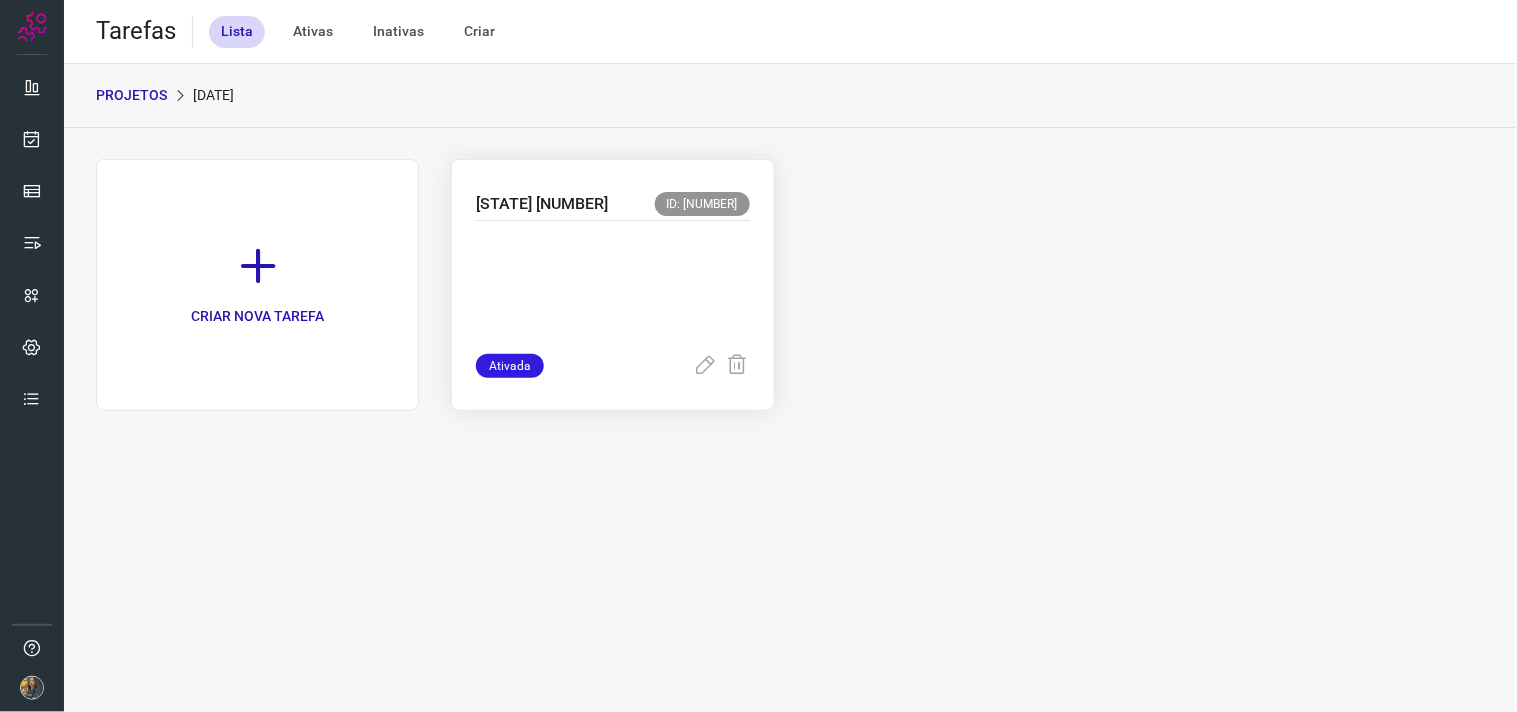 click at bounding box center (612, 283) 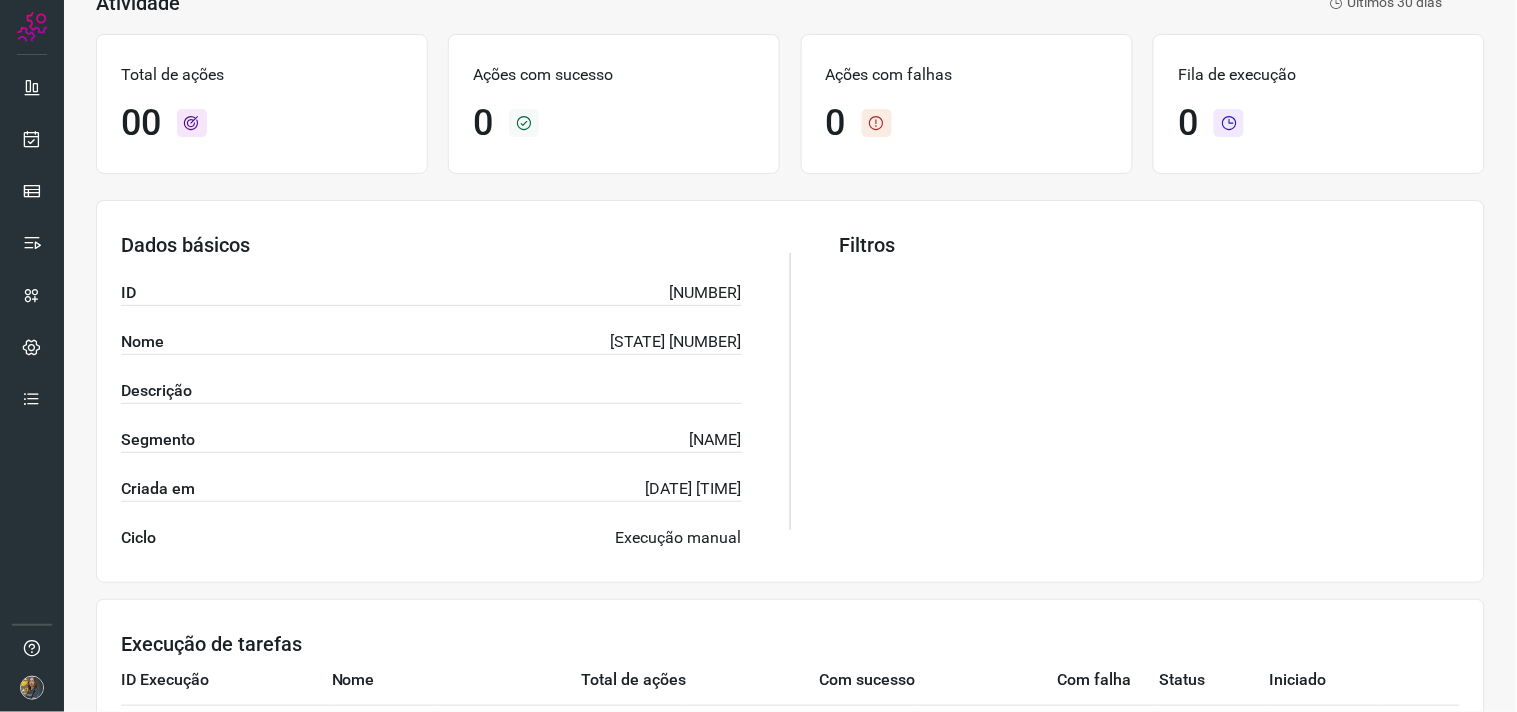 scroll, scrollTop: 0, scrollLeft: 0, axis: both 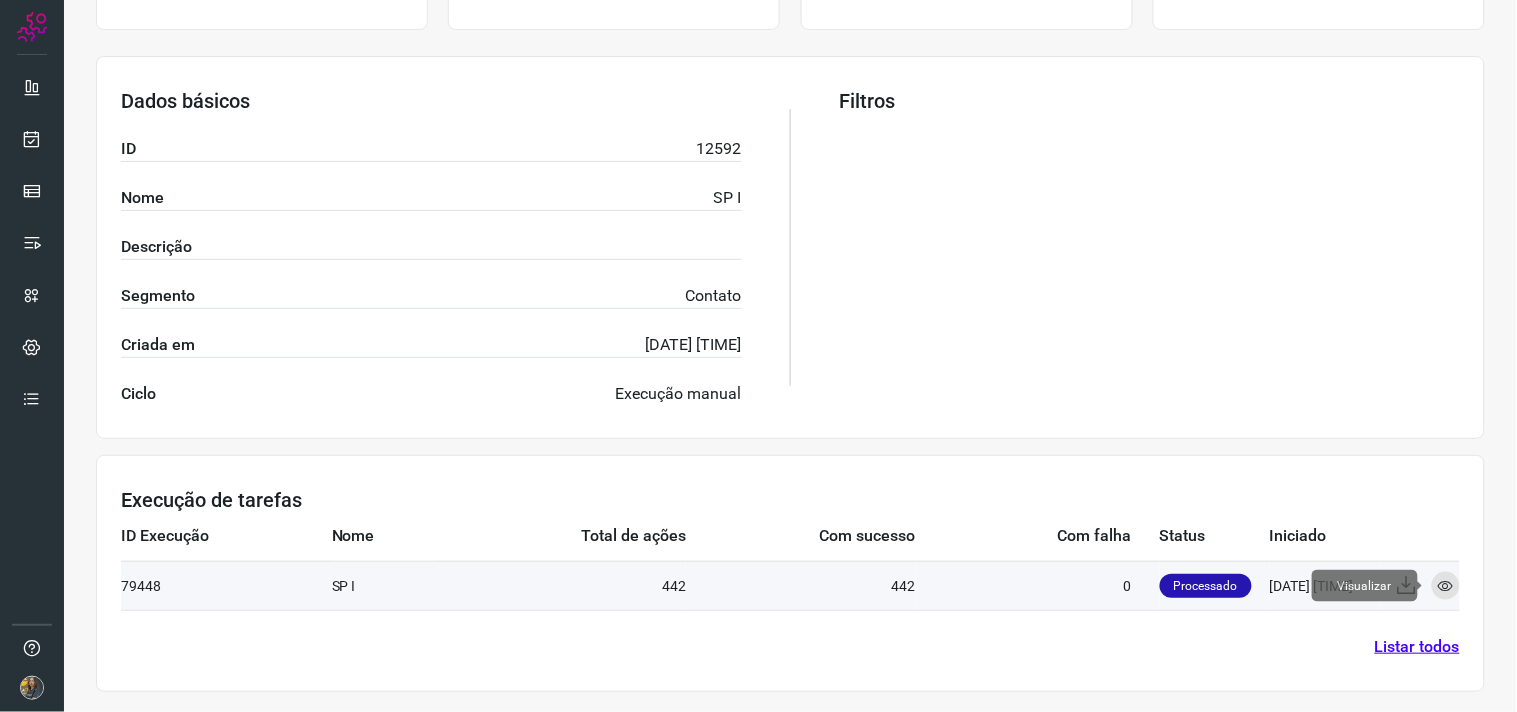click at bounding box center (1446, 586) 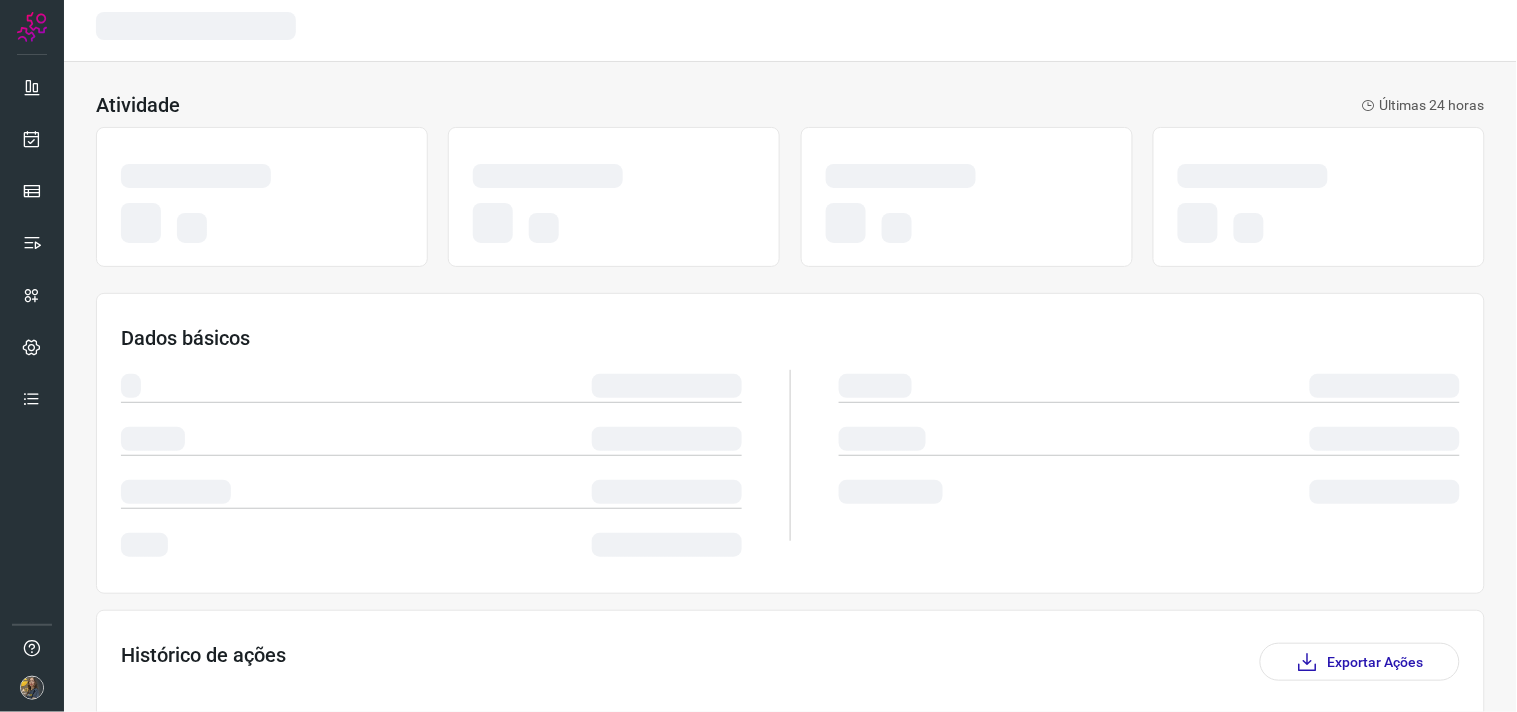 scroll, scrollTop: 0, scrollLeft: 0, axis: both 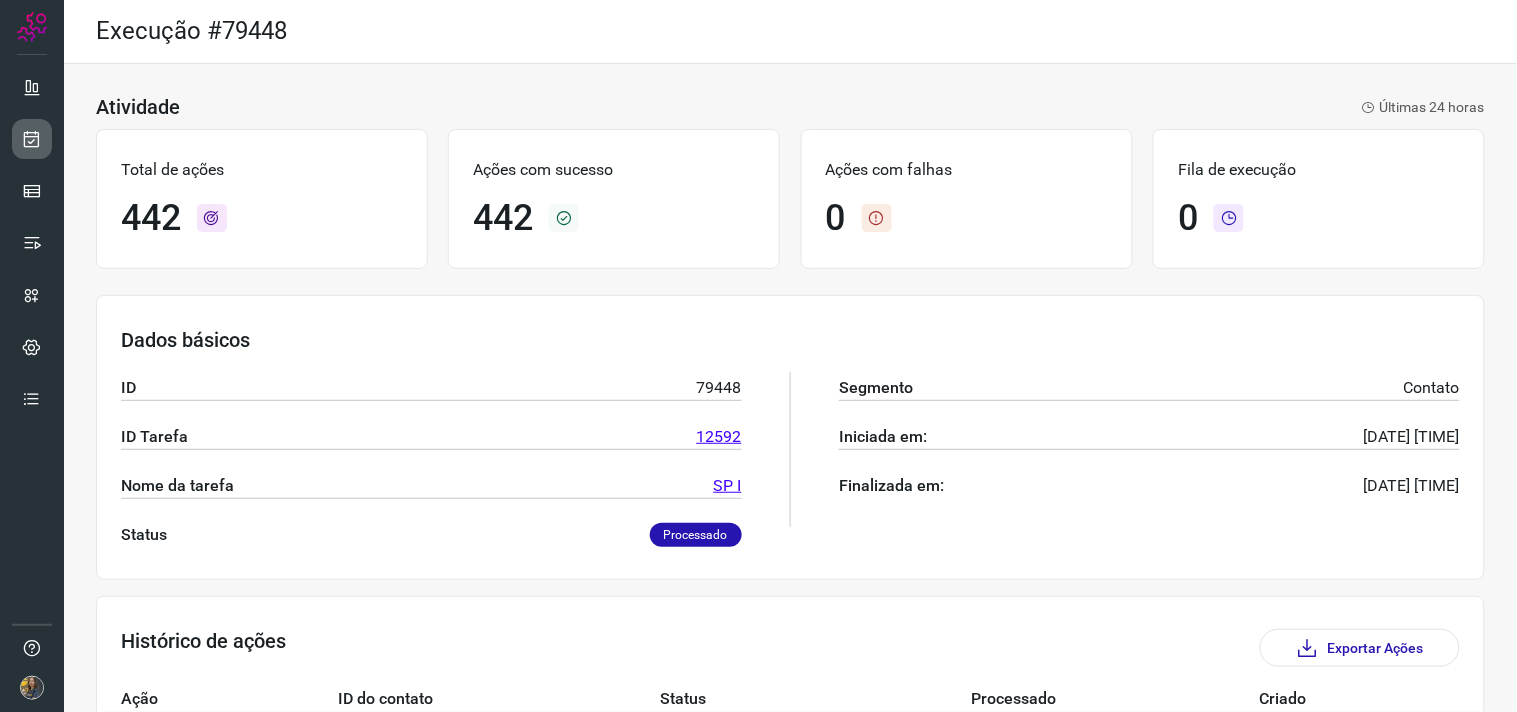 click at bounding box center [32, 139] 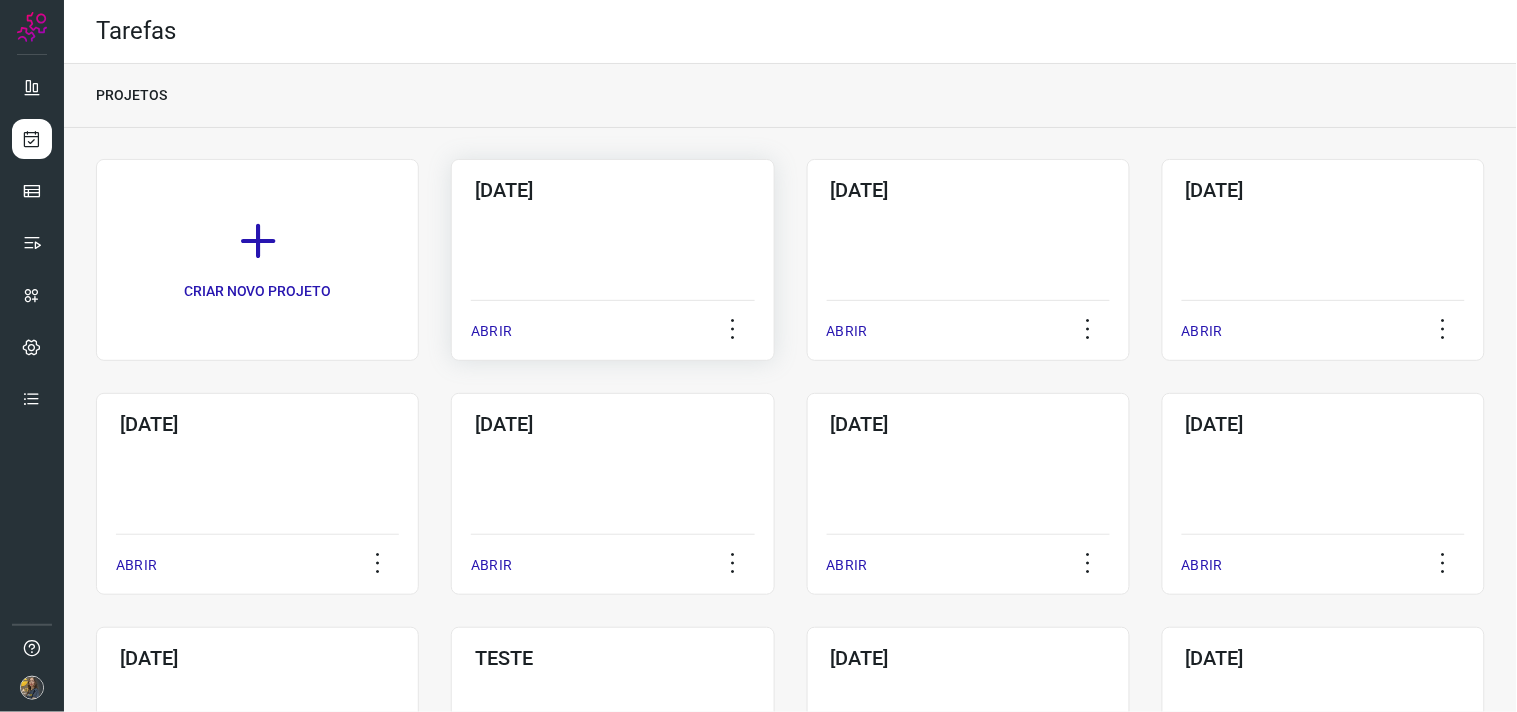 click on "[DATE]  ABRIR" 